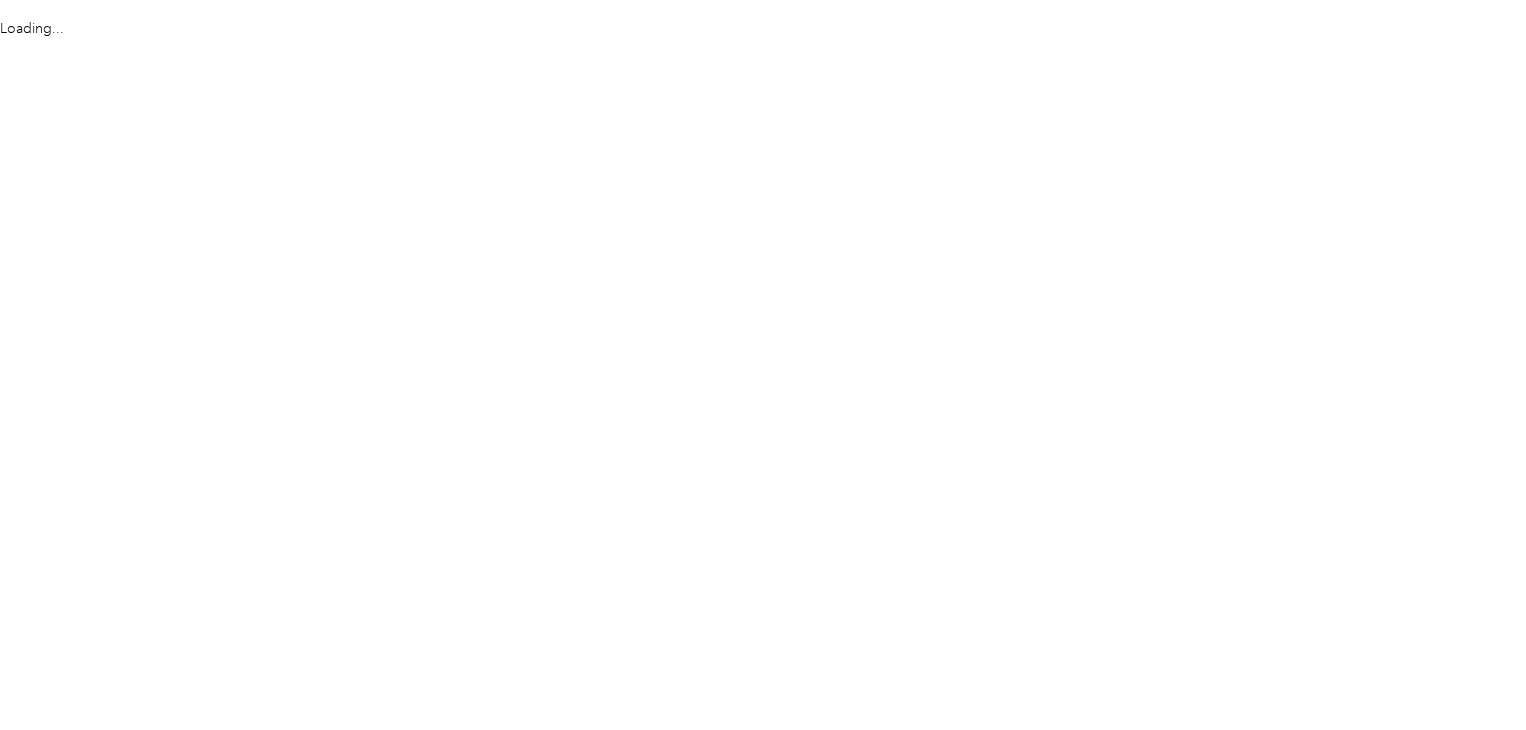 scroll, scrollTop: 0, scrollLeft: 0, axis: both 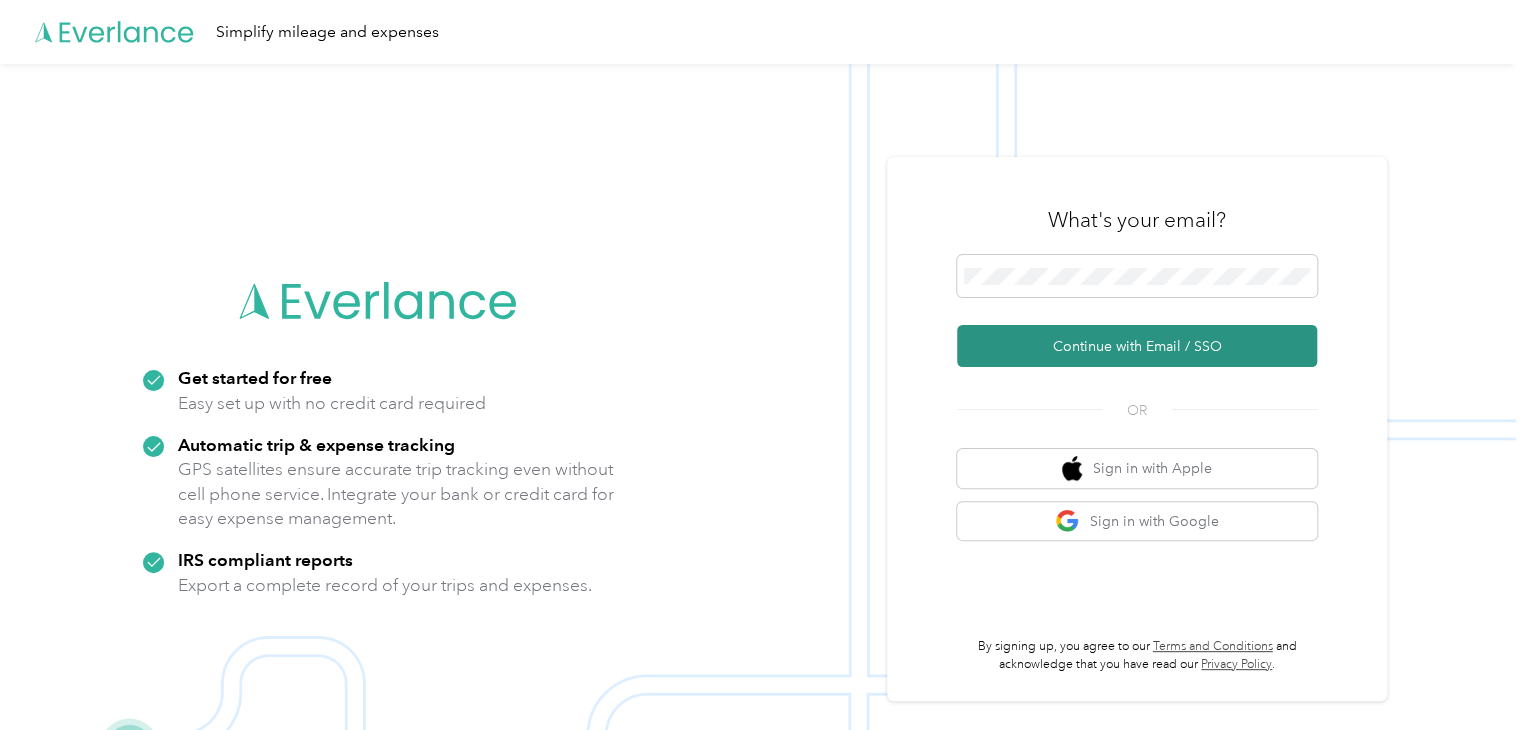click on "Continue with Email / SSO" at bounding box center [1137, 346] 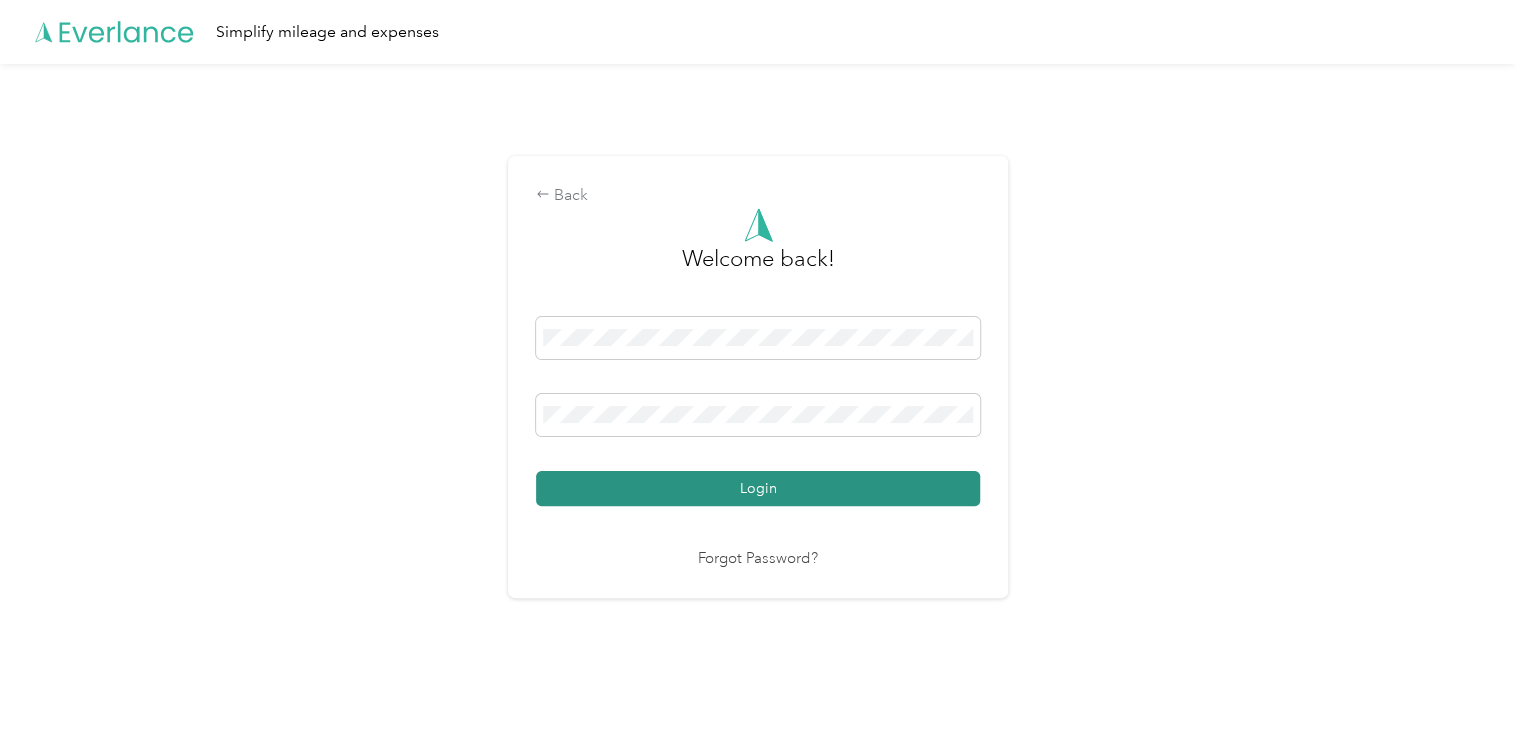 click on "Login" at bounding box center [758, 488] 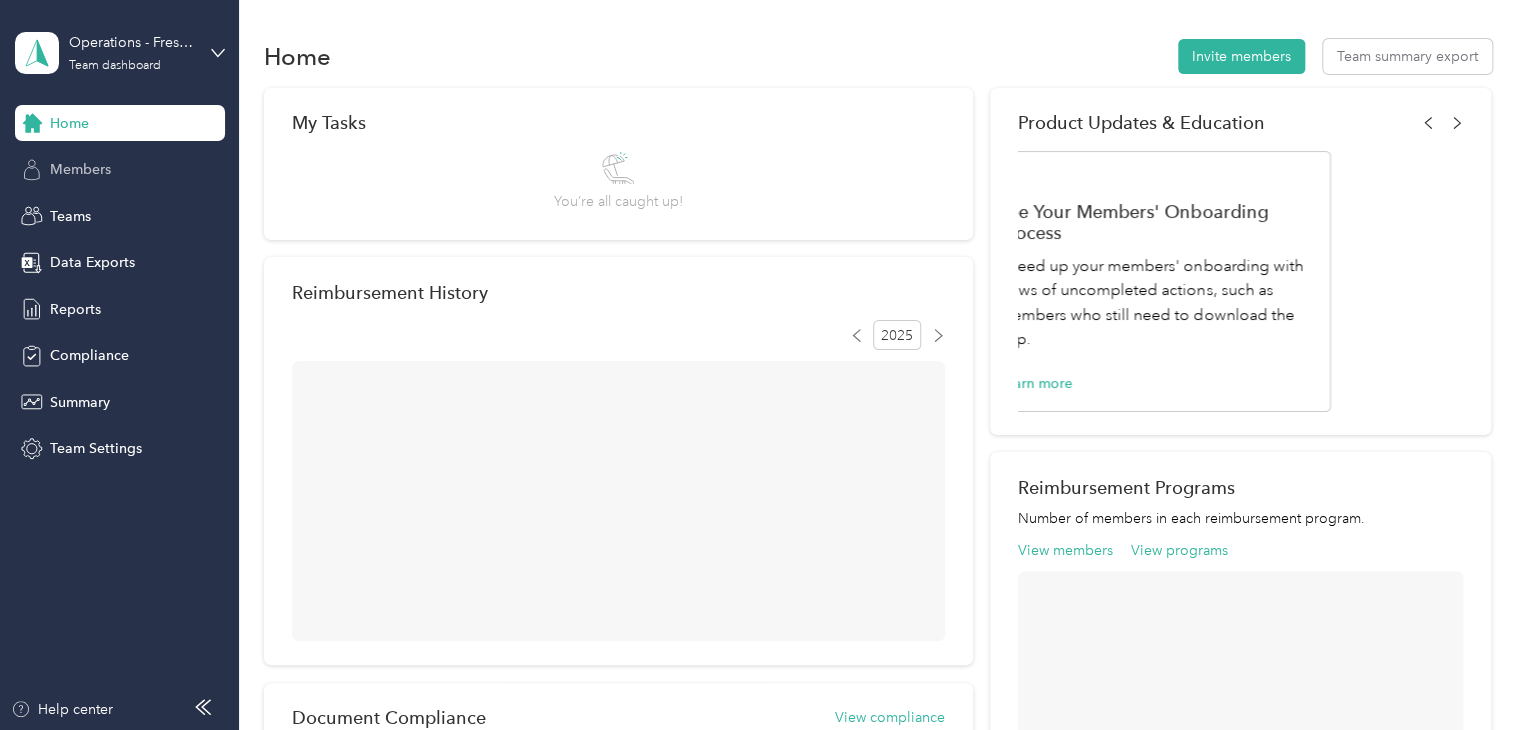 click on "Members" at bounding box center (120, 170) 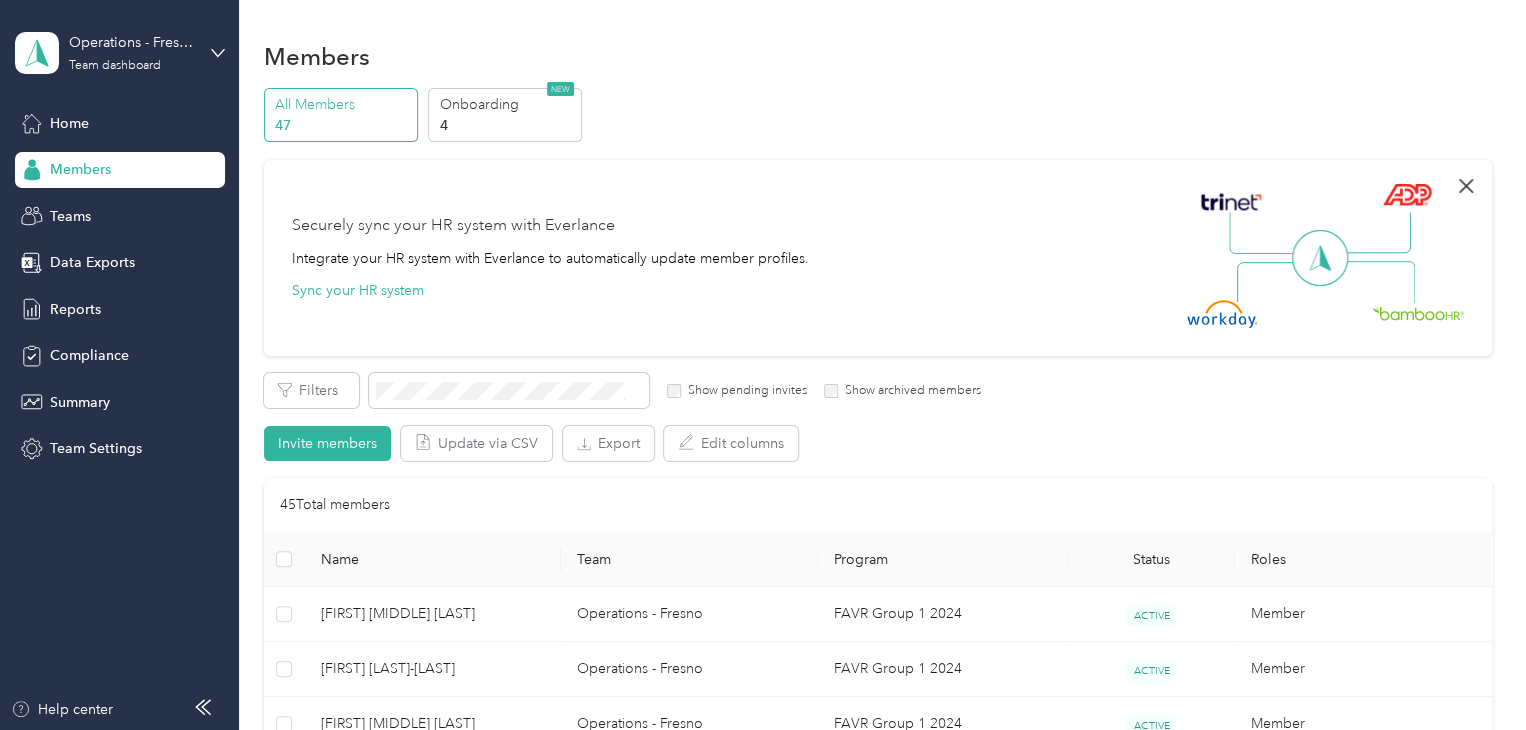 click 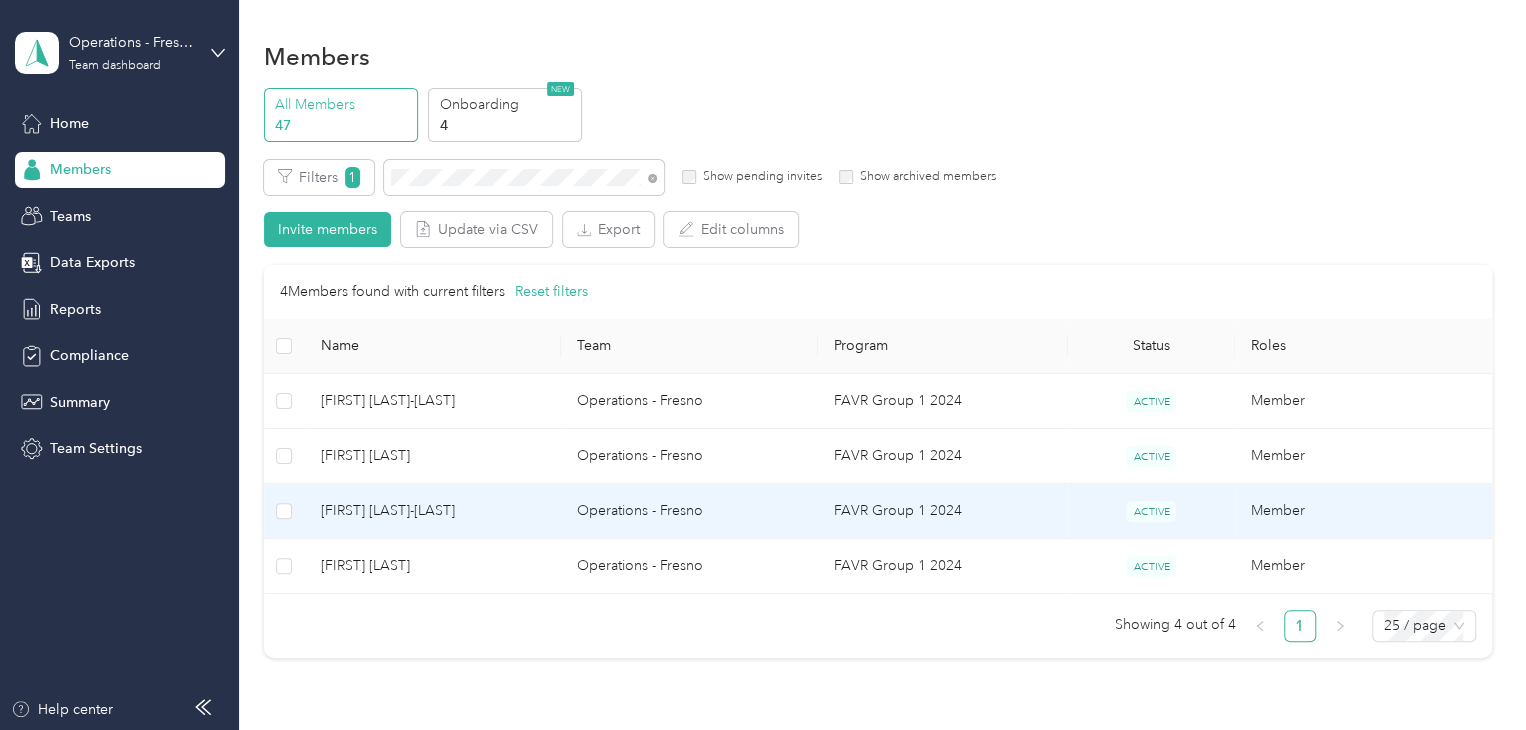 click on "[FIRST] [LAST]-[LAST]" at bounding box center (433, 511) 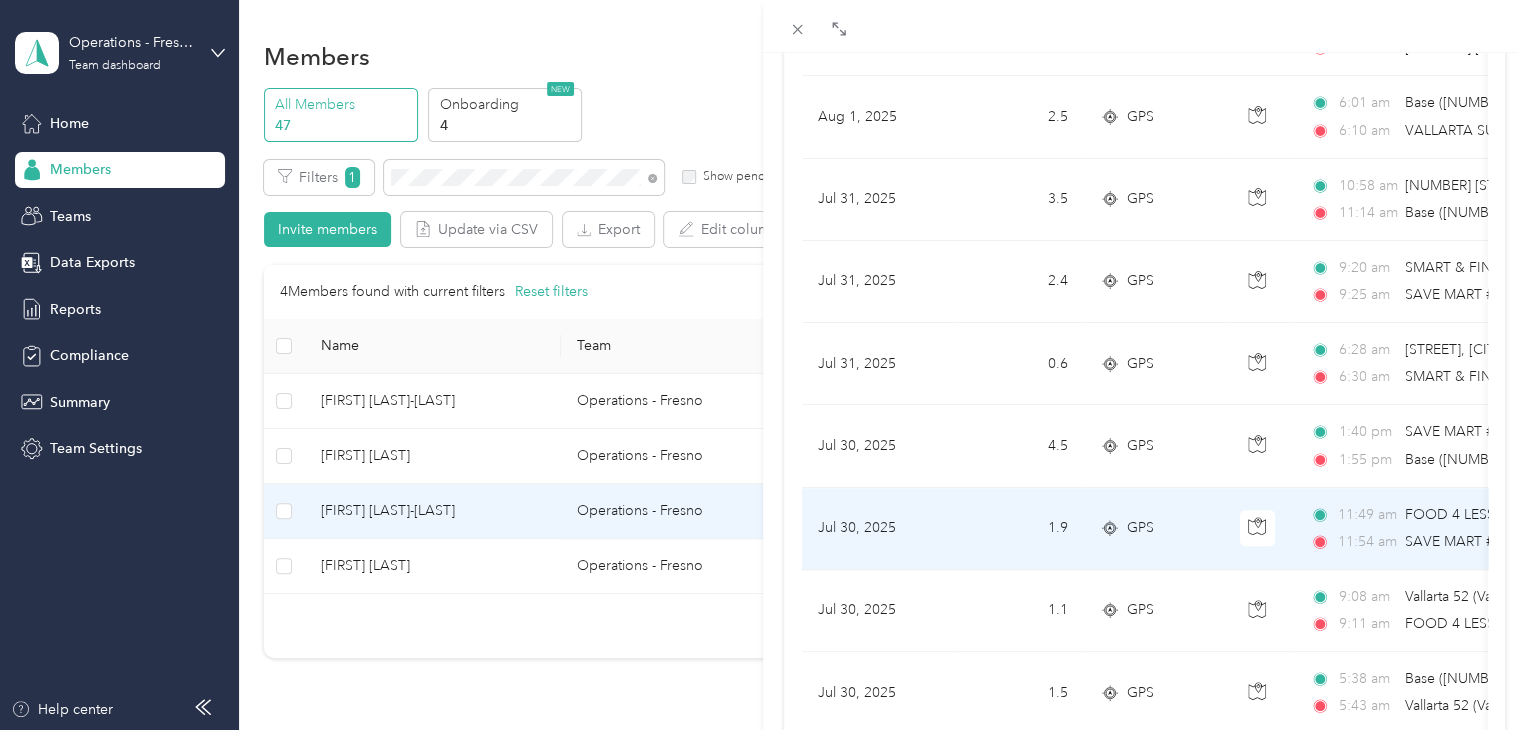 scroll, scrollTop: 664, scrollLeft: 0, axis: vertical 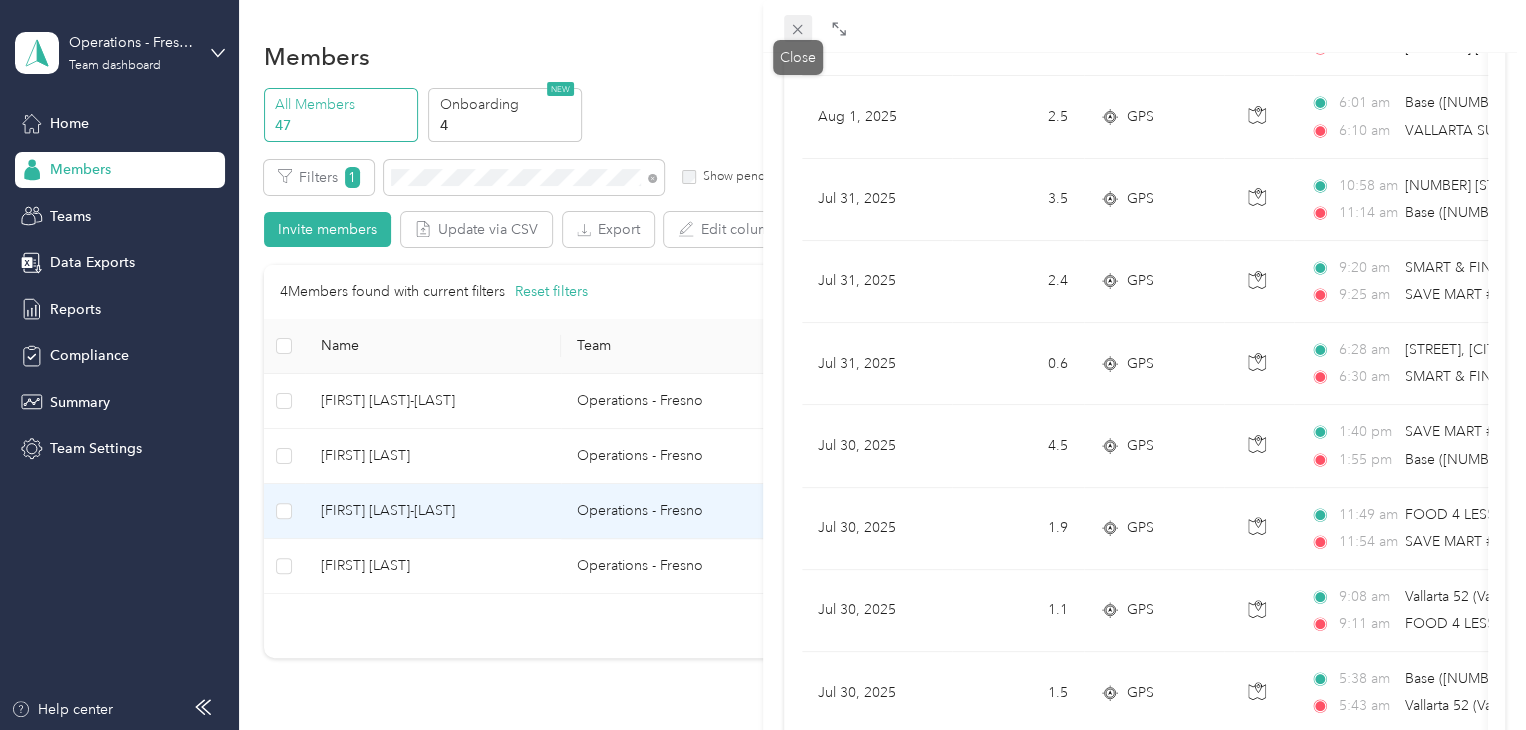 click 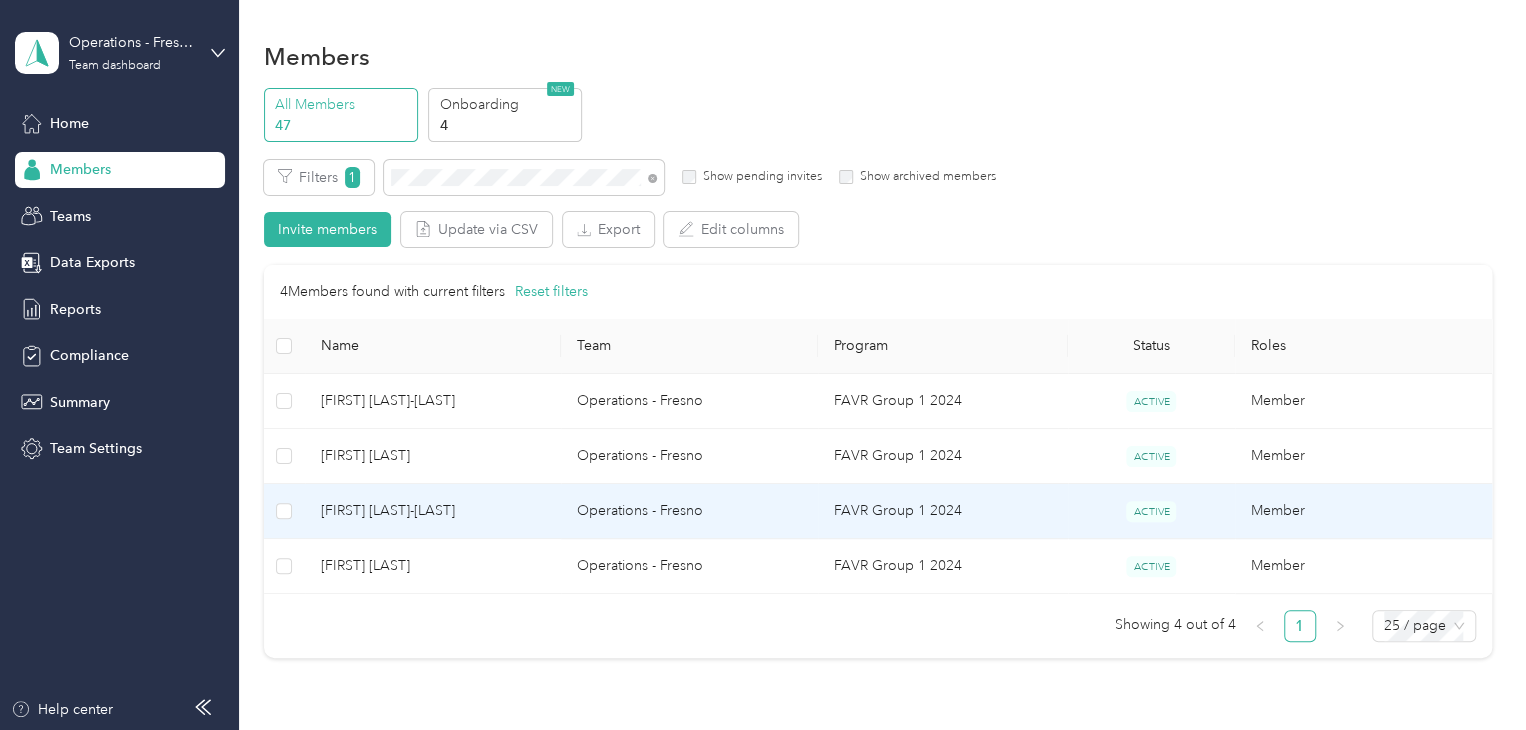 scroll, scrollTop: 278, scrollLeft: 0, axis: vertical 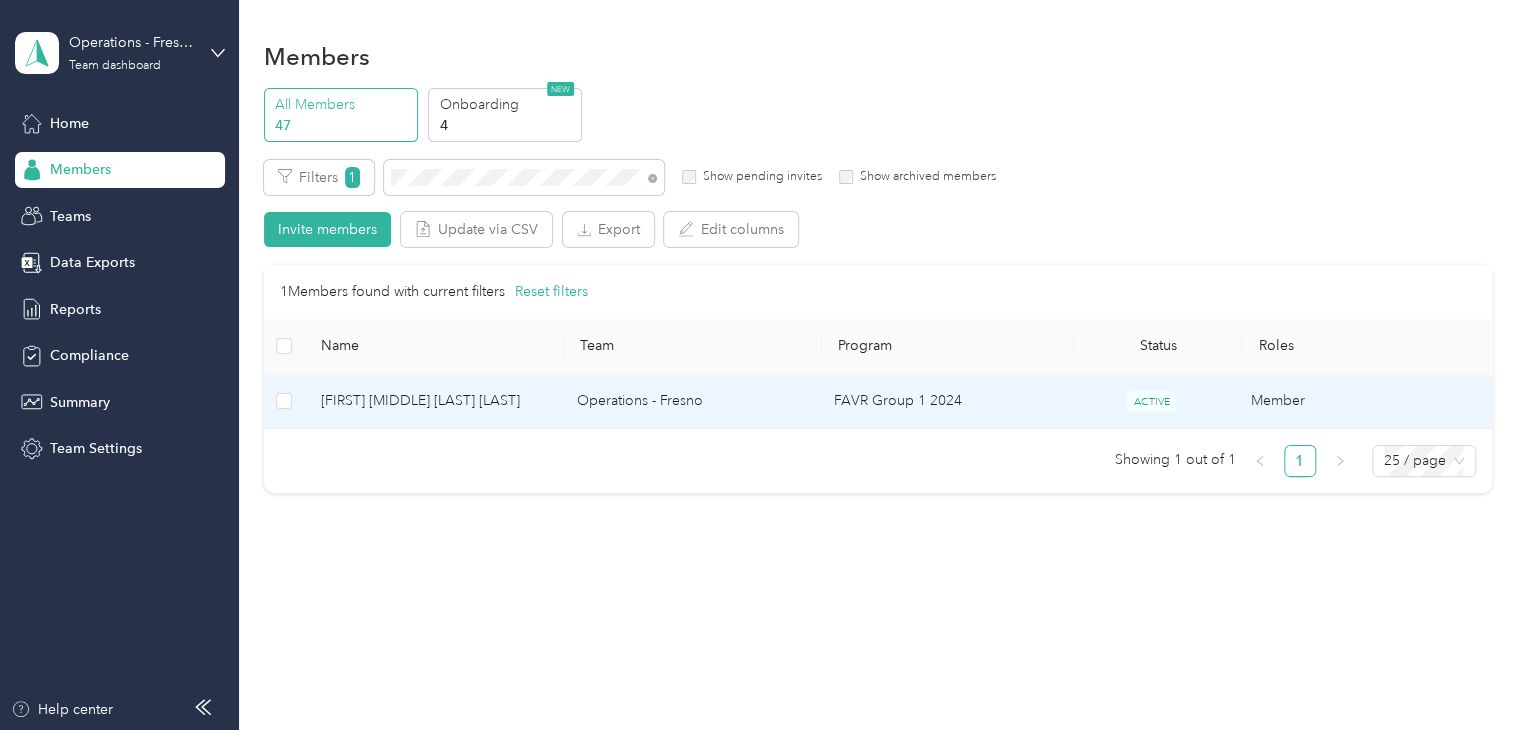 click on "[FIRST] [MIDDLE] [LAST] [LAST]" at bounding box center [433, 401] 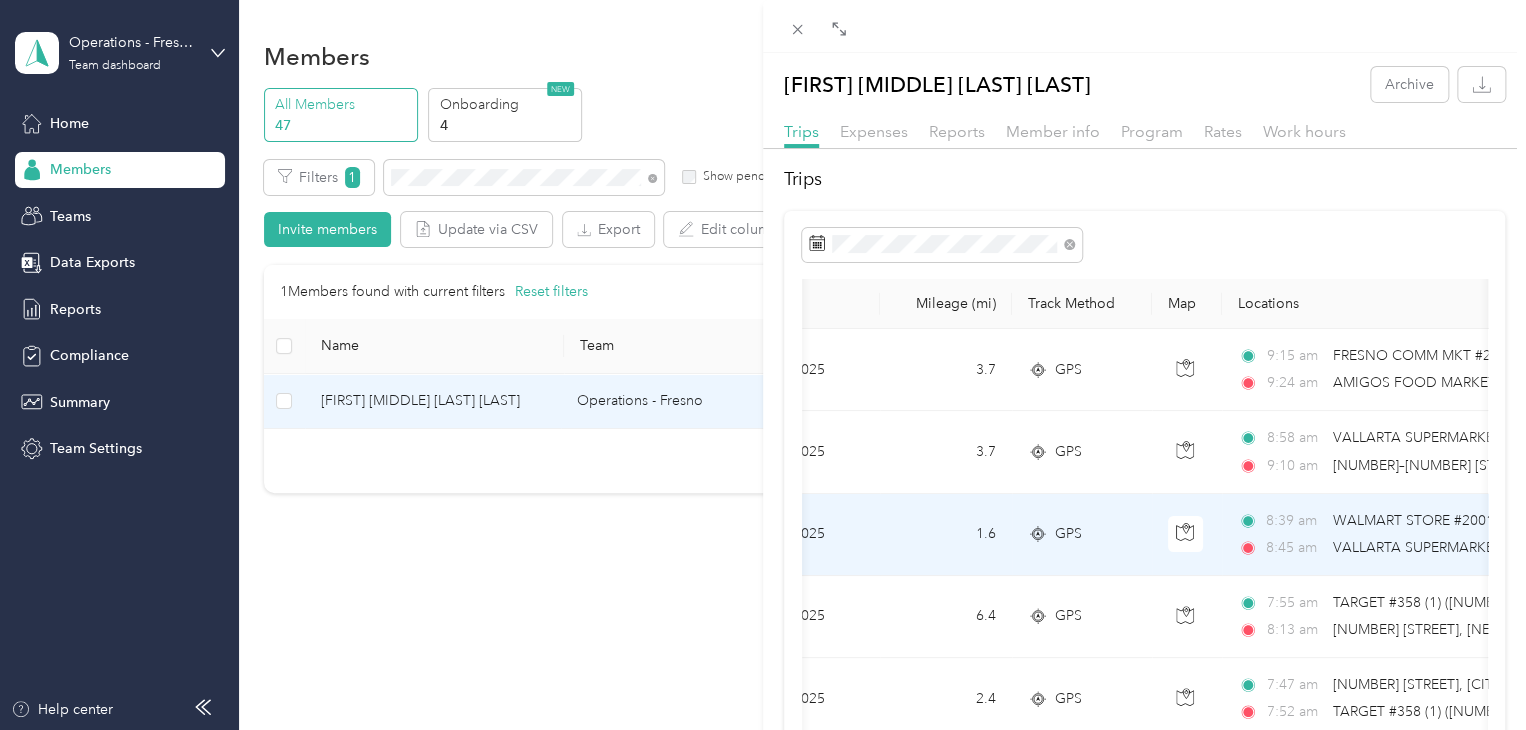 scroll, scrollTop: 0, scrollLeft: 0, axis: both 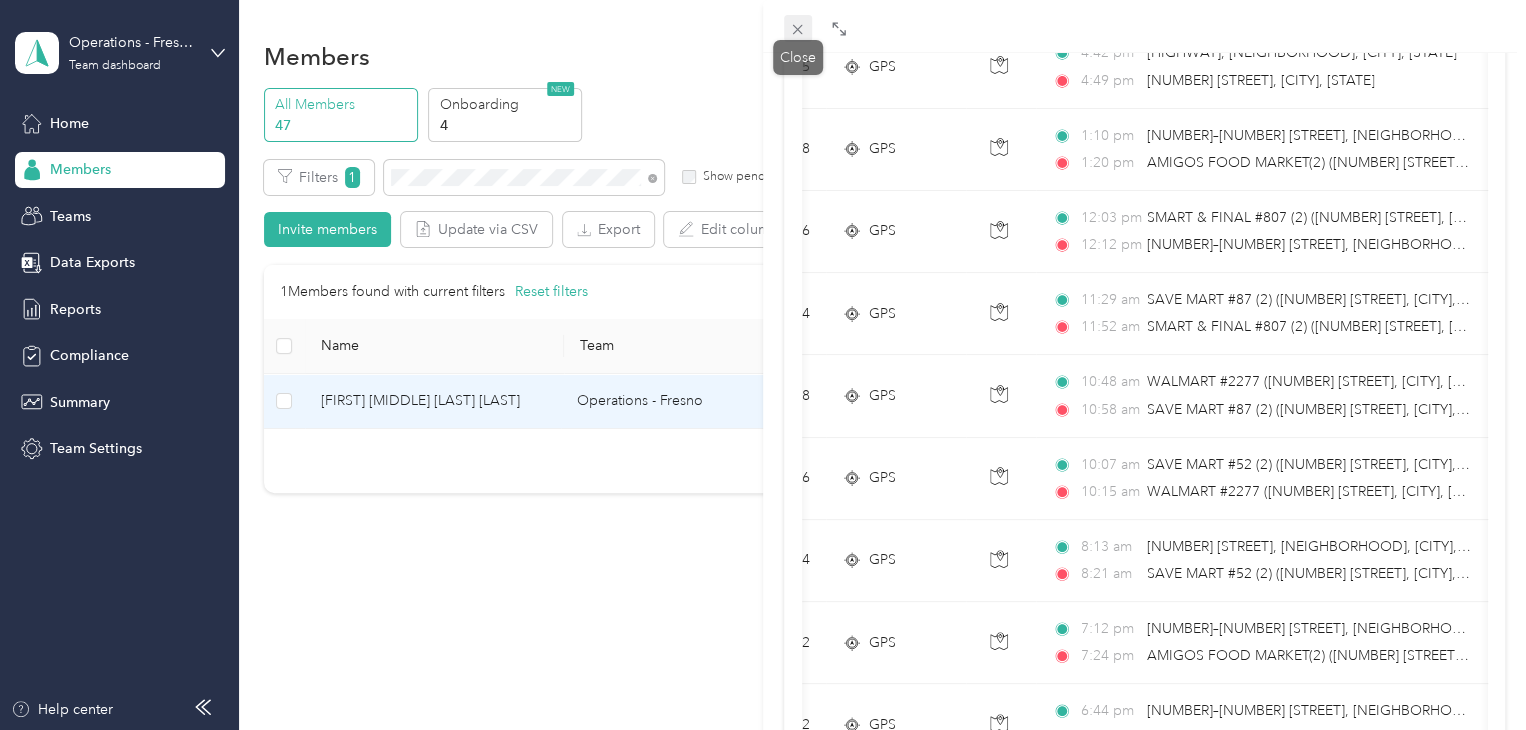 click 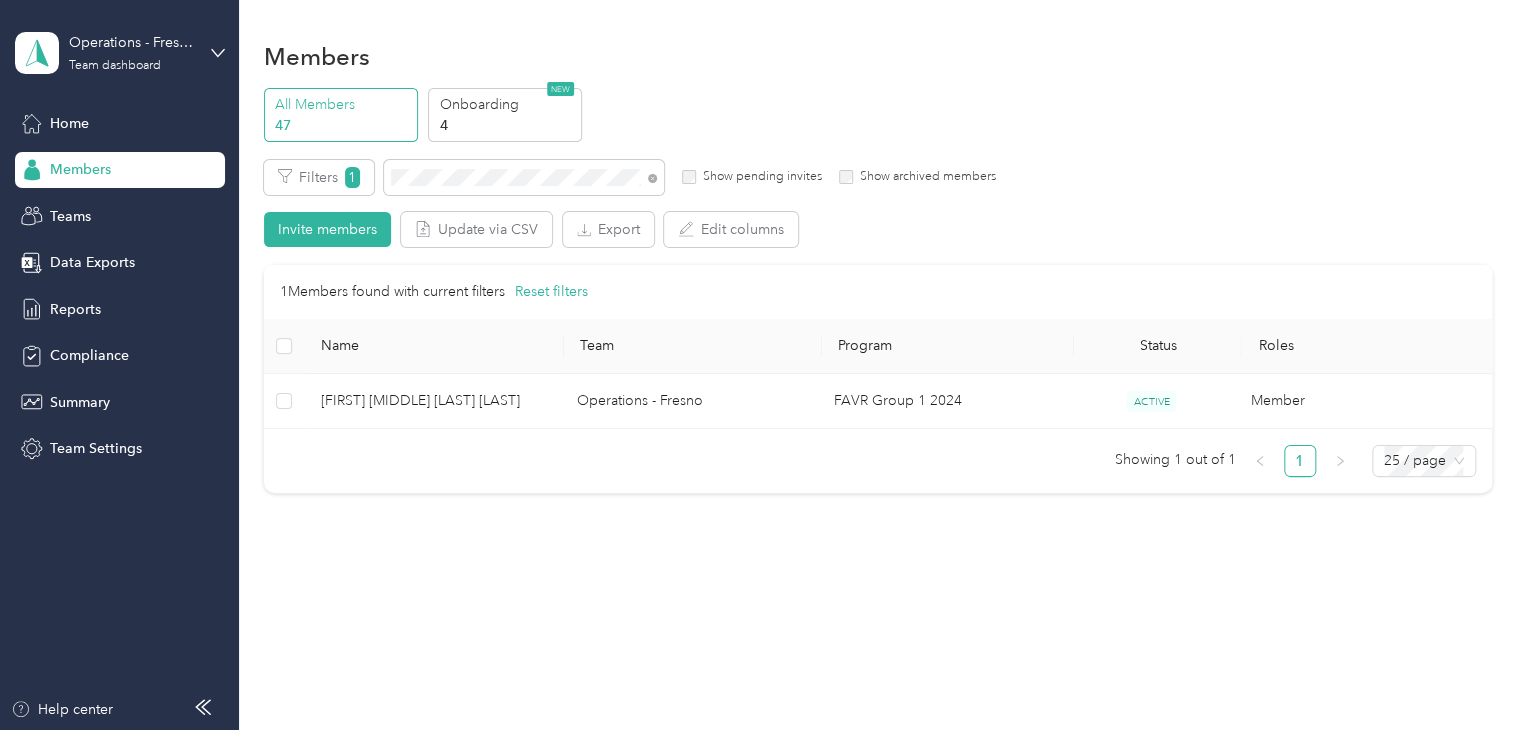 scroll, scrollTop: 278, scrollLeft: 0, axis: vertical 